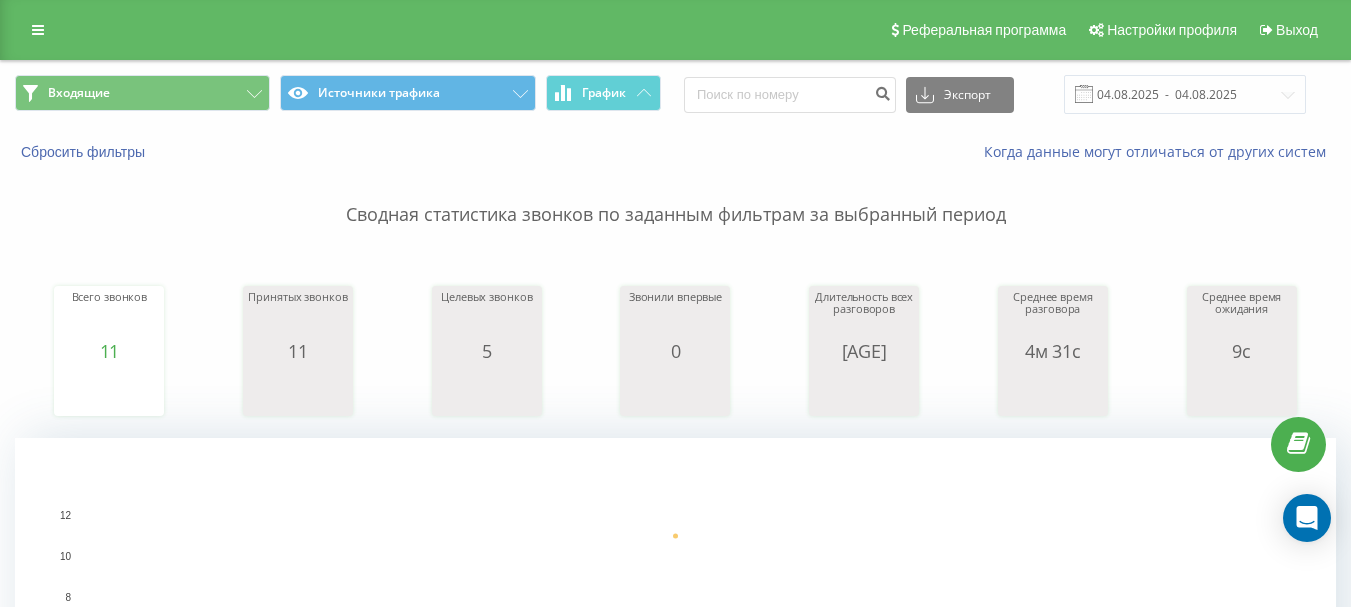 scroll, scrollTop: 0, scrollLeft: 0, axis: both 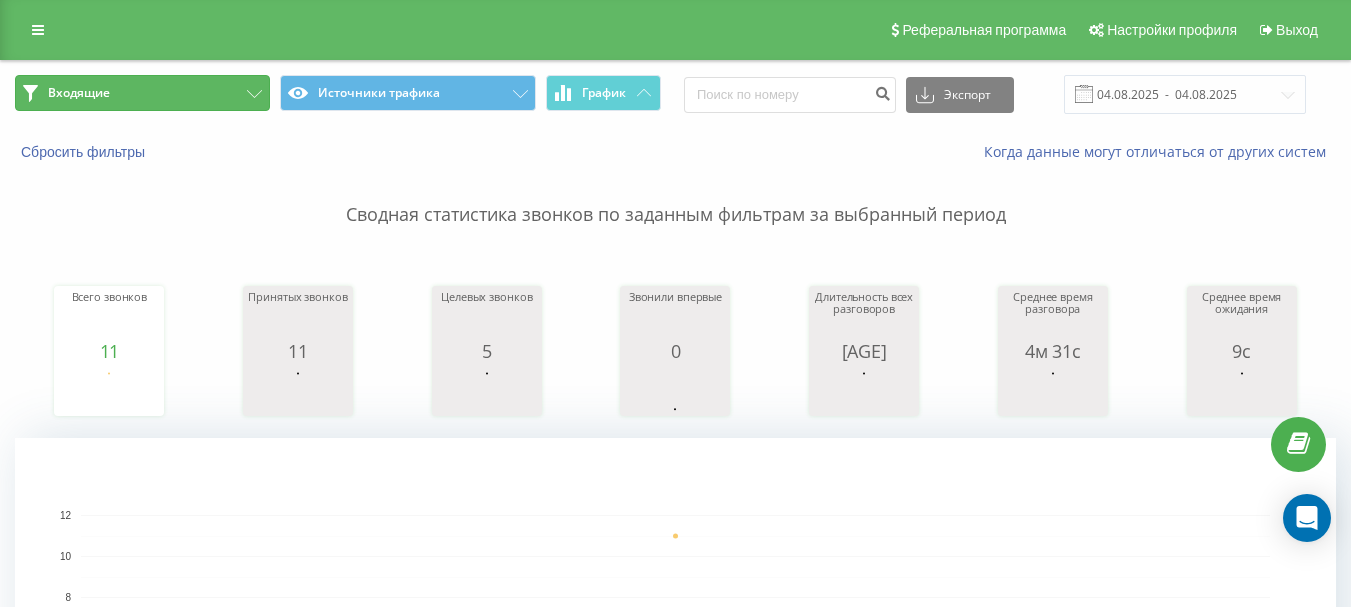 click on "Входящие" at bounding box center [142, 93] 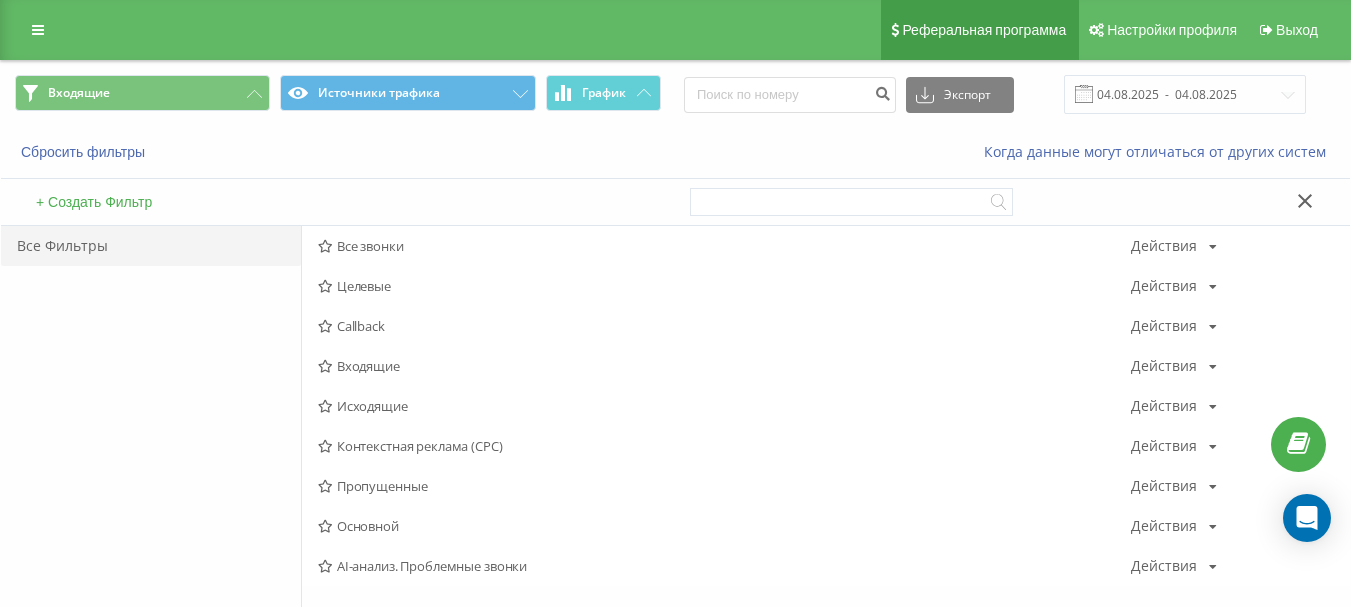 drag, startPoint x: 710, startPoint y: 412, endPoint x: 899, endPoint y: 53, distance: 405.71173 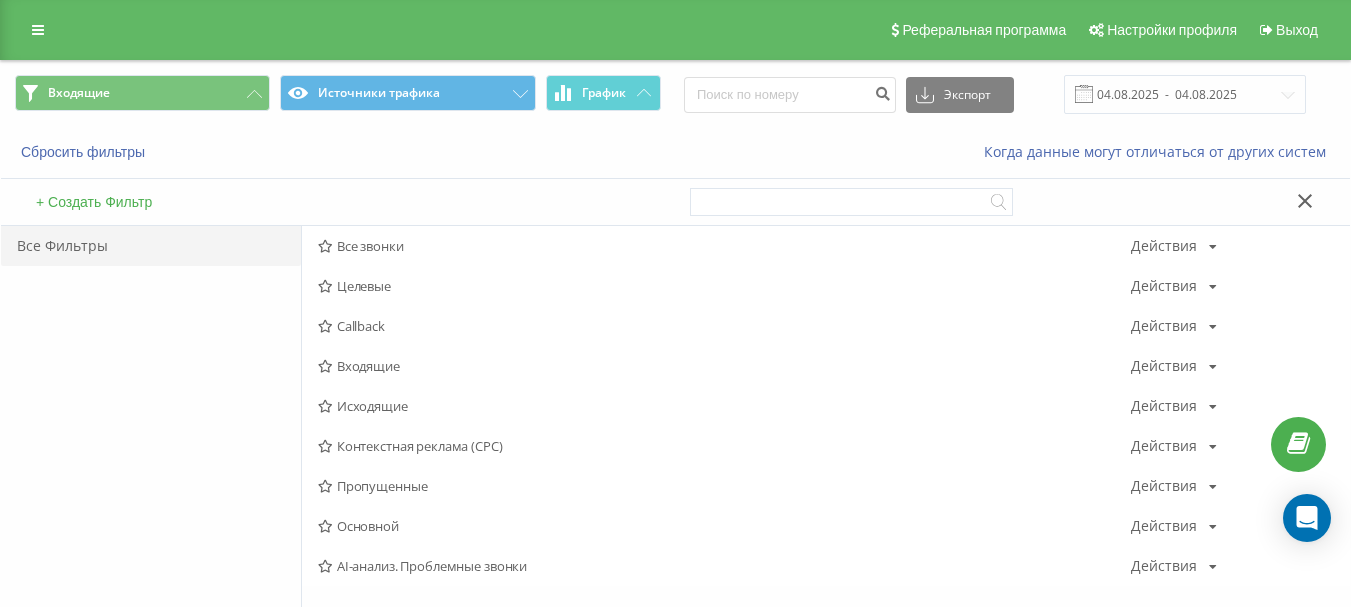click on "Сбросить фильтры" at bounding box center [254, 152] 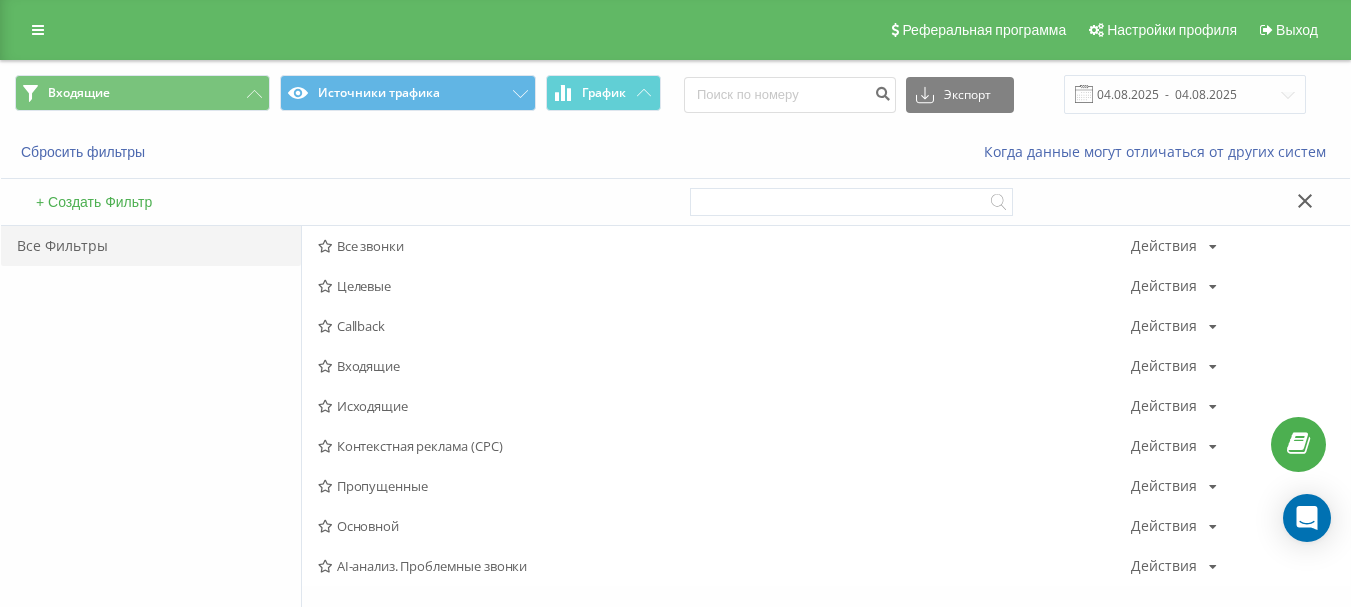 scroll, scrollTop: 0, scrollLeft: 0, axis: both 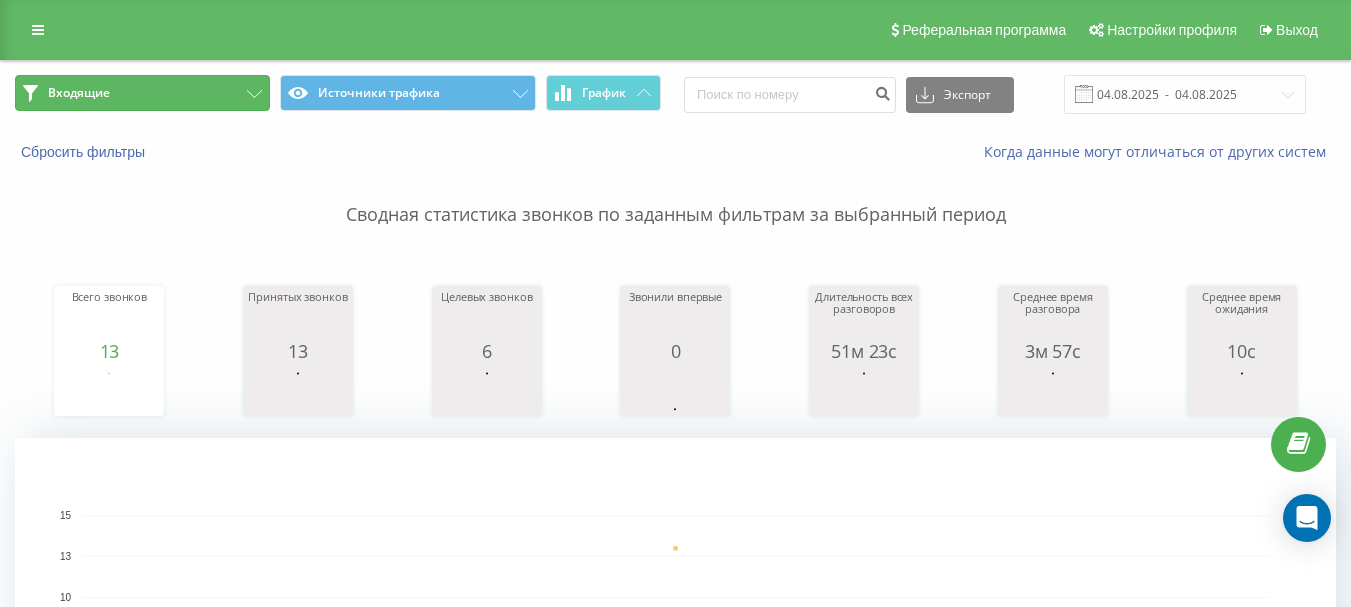 click on "Входящие" at bounding box center (142, 93) 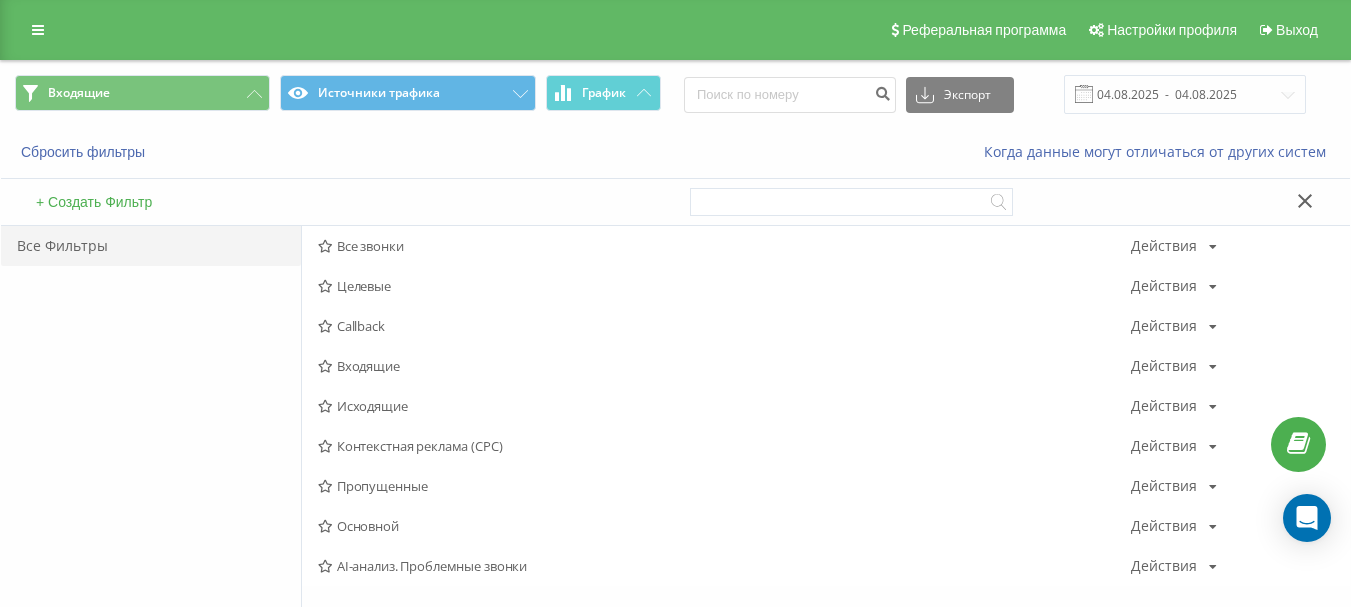 click on "Исходящие" at bounding box center [724, 406] 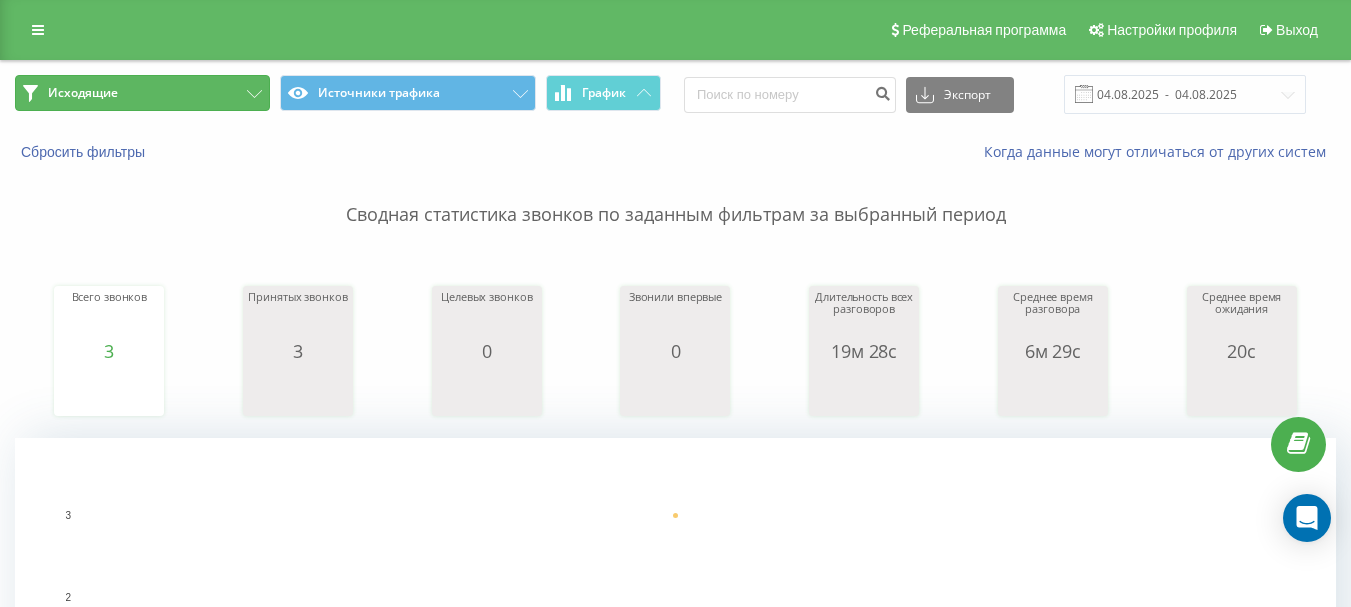 click on "Исходящие" at bounding box center (142, 93) 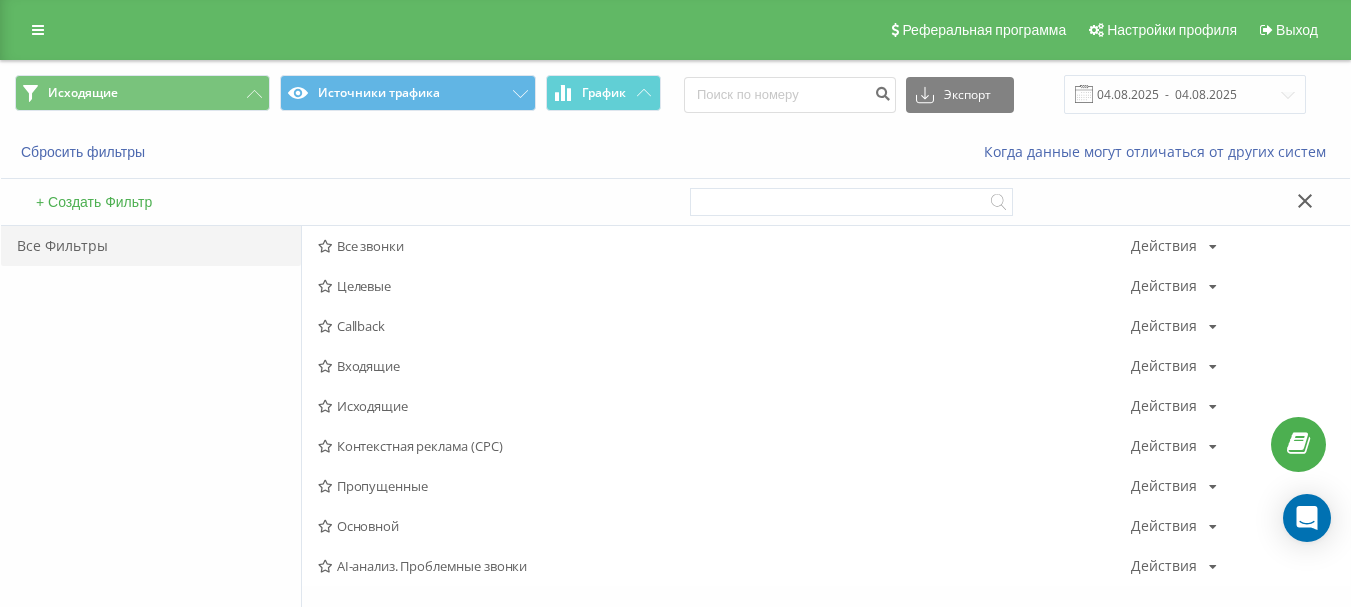 click on "Сбросить фильтры Когда данные могут отличаться от других систем" at bounding box center [675, 152] 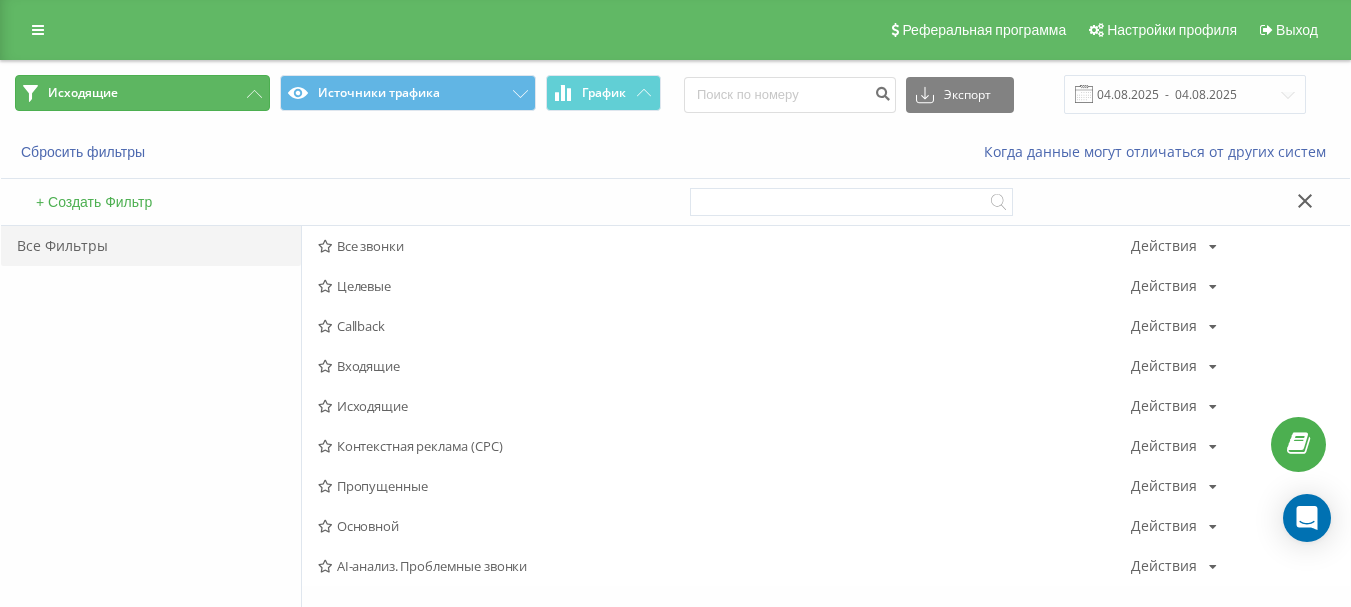 click on "Исходящие" at bounding box center [142, 93] 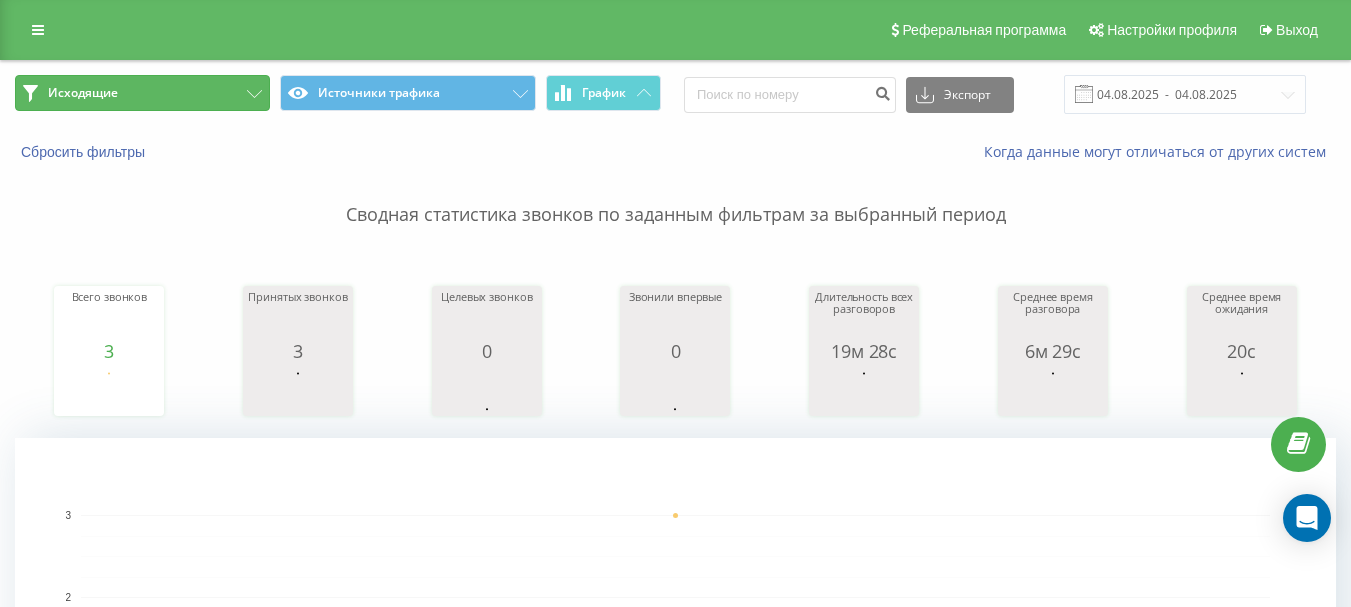 click on "Исходящие" at bounding box center [142, 93] 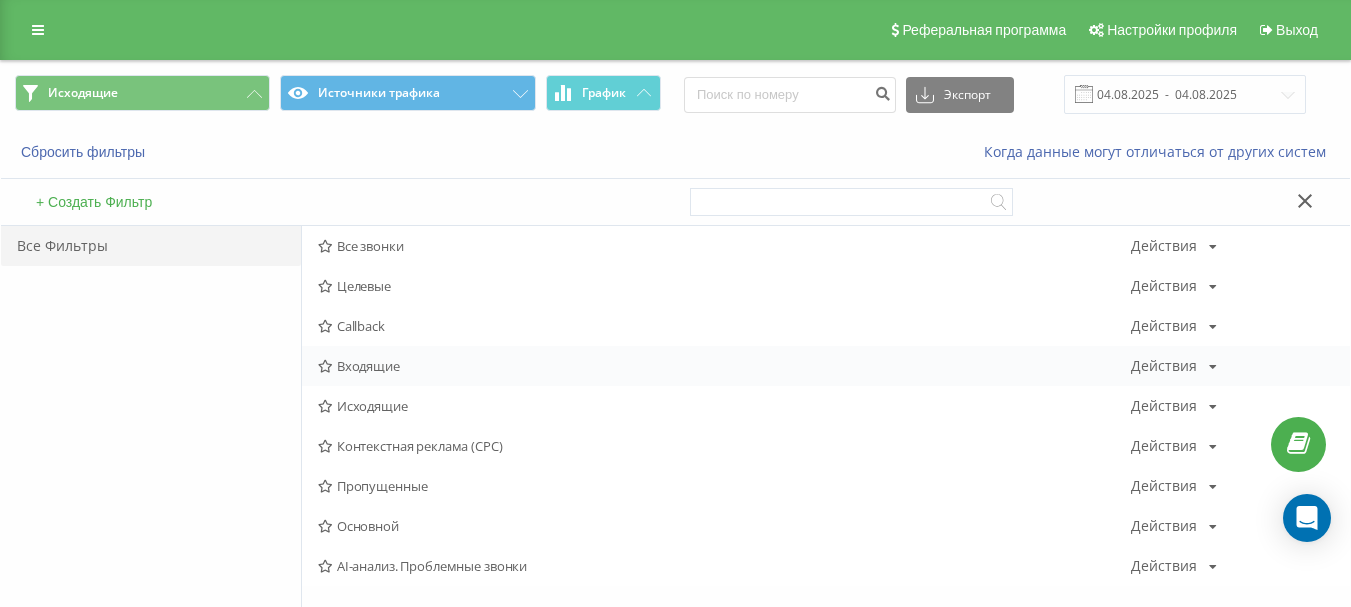 click on "Входящие" at bounding box center [724, 366] 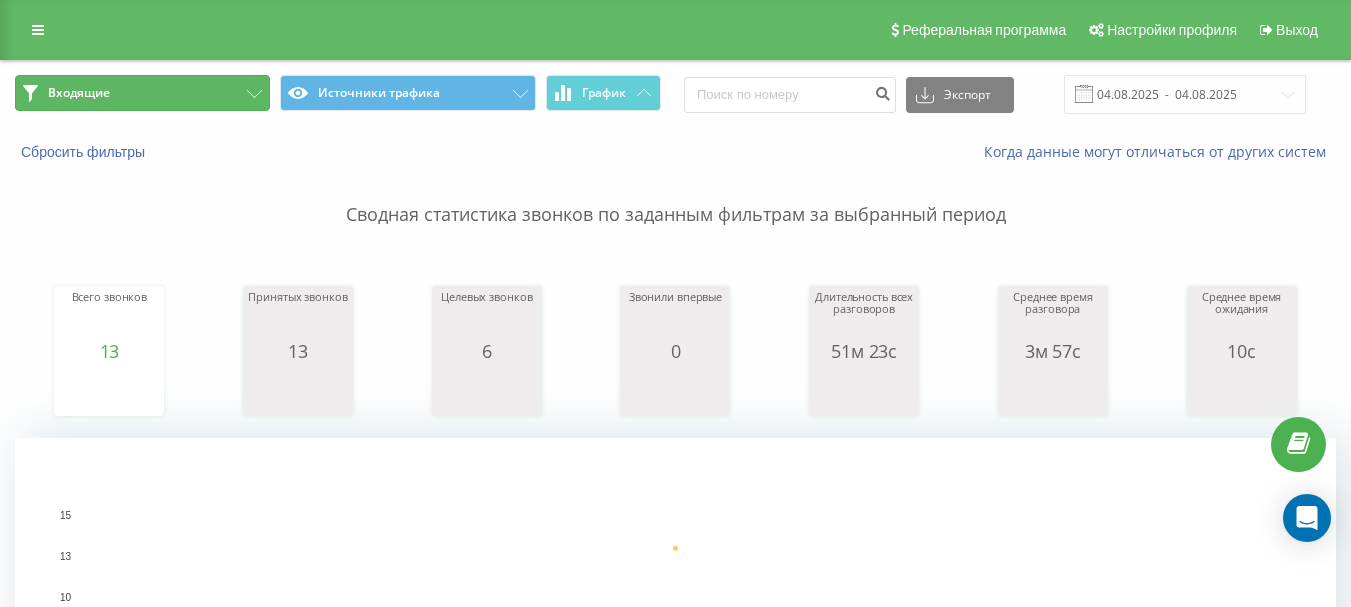 click on "Входящие" at bounding box center (142, 93) 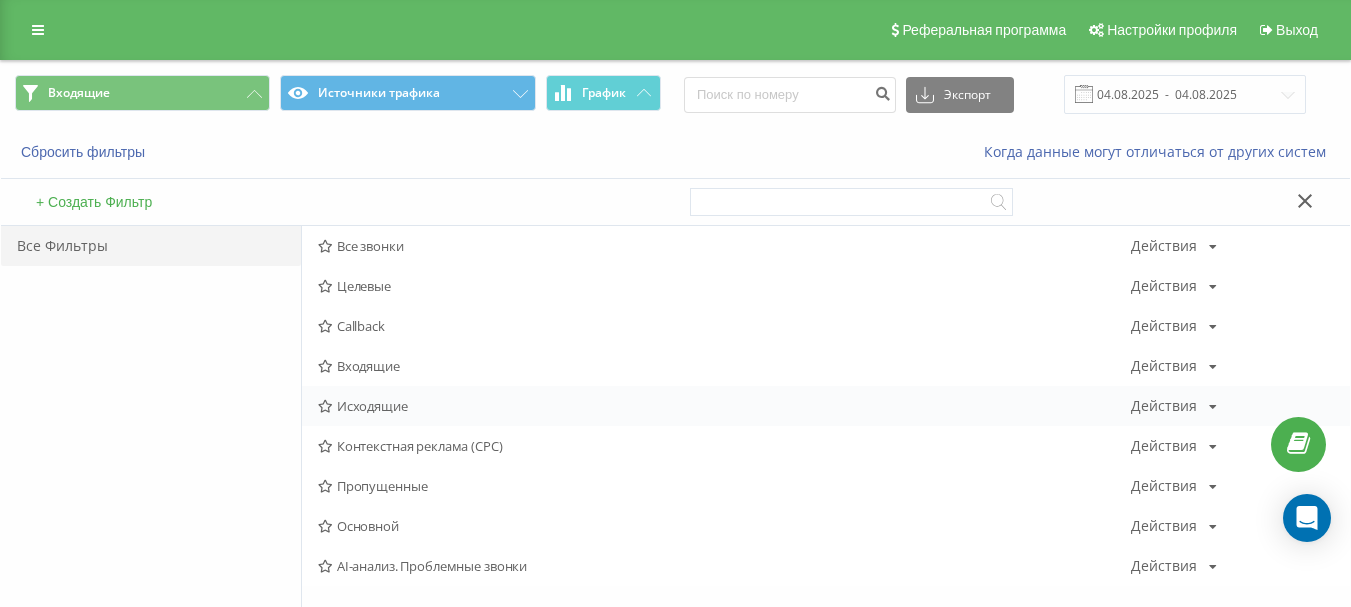 click on "Исходящие" at bounding box center (724, 406) 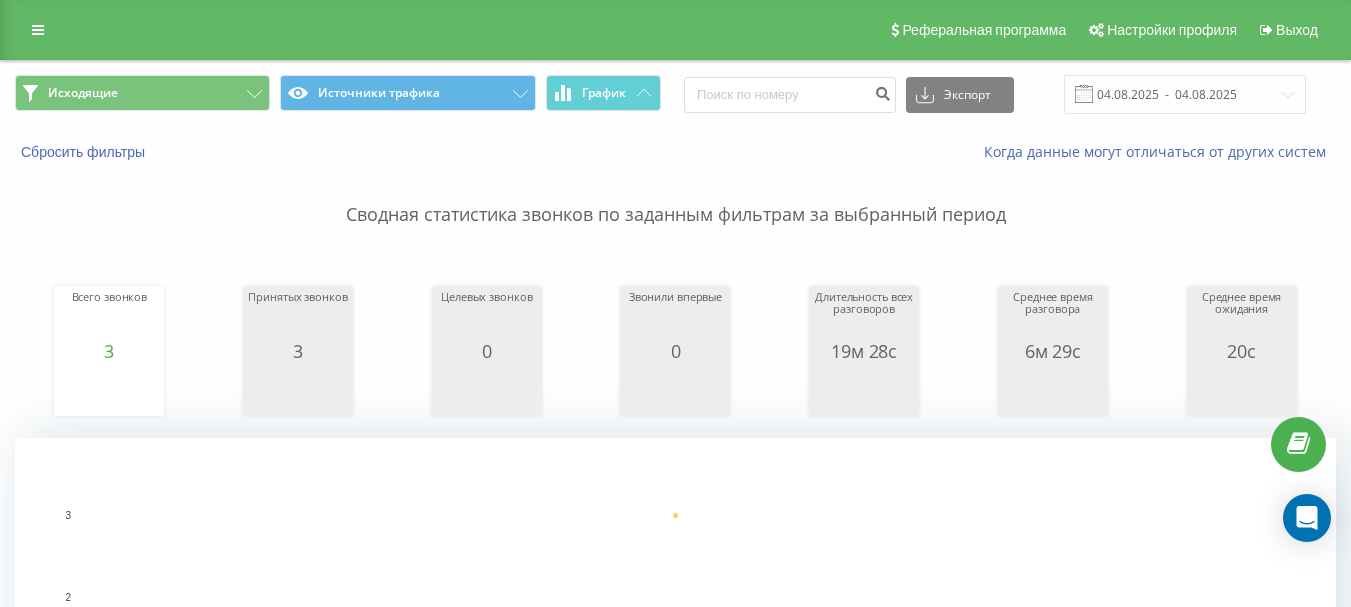 click on "Сводная статистика звонков по заданным фильтрам за выбранный период" at bounding box center [675, 195] 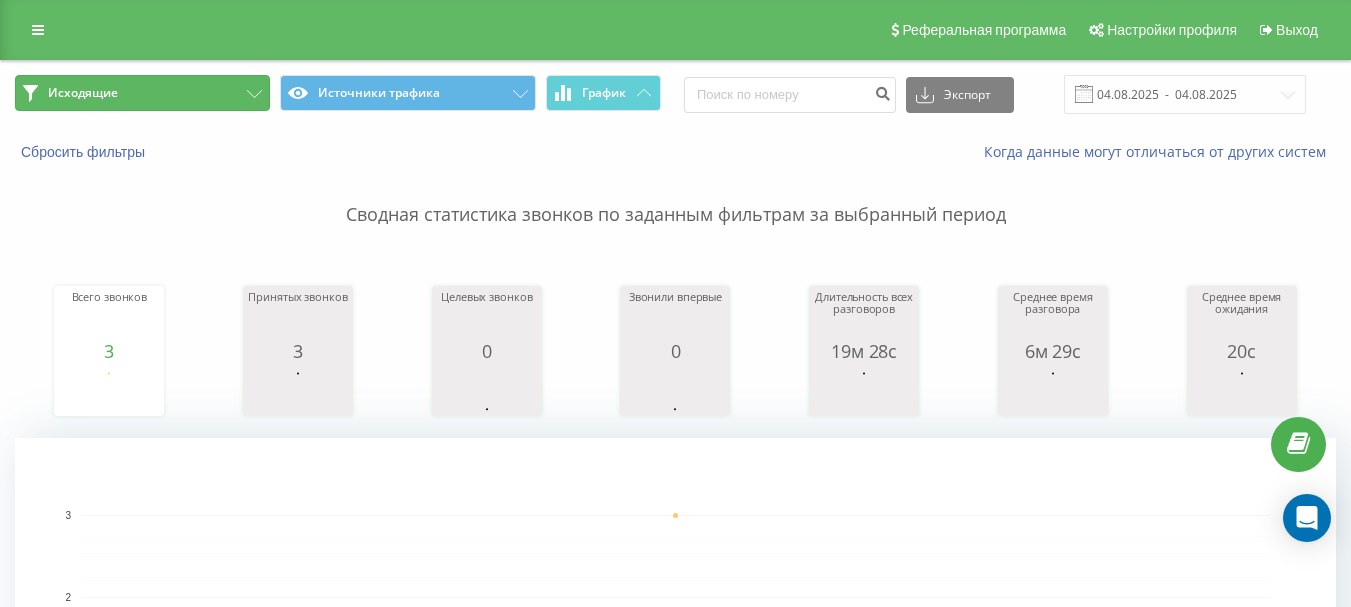 click on "Исходящие" at bounding box center [142, 93] 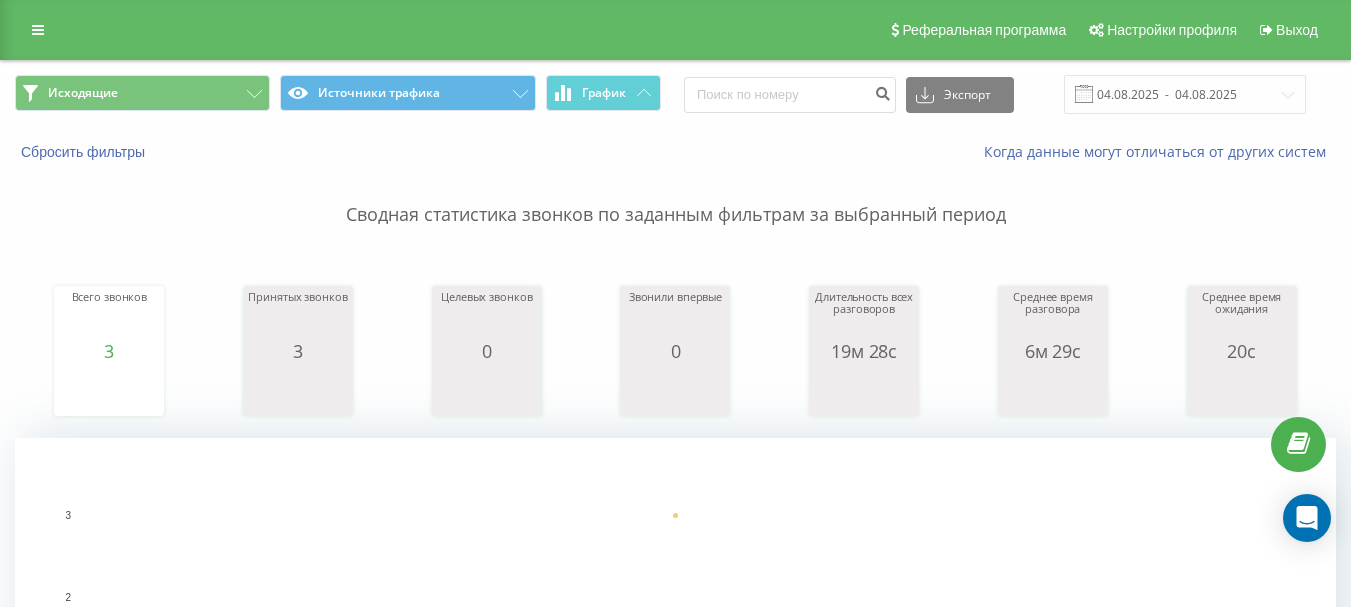 scroll, scrollTop: 0, scrollLeft: 0, axis: both 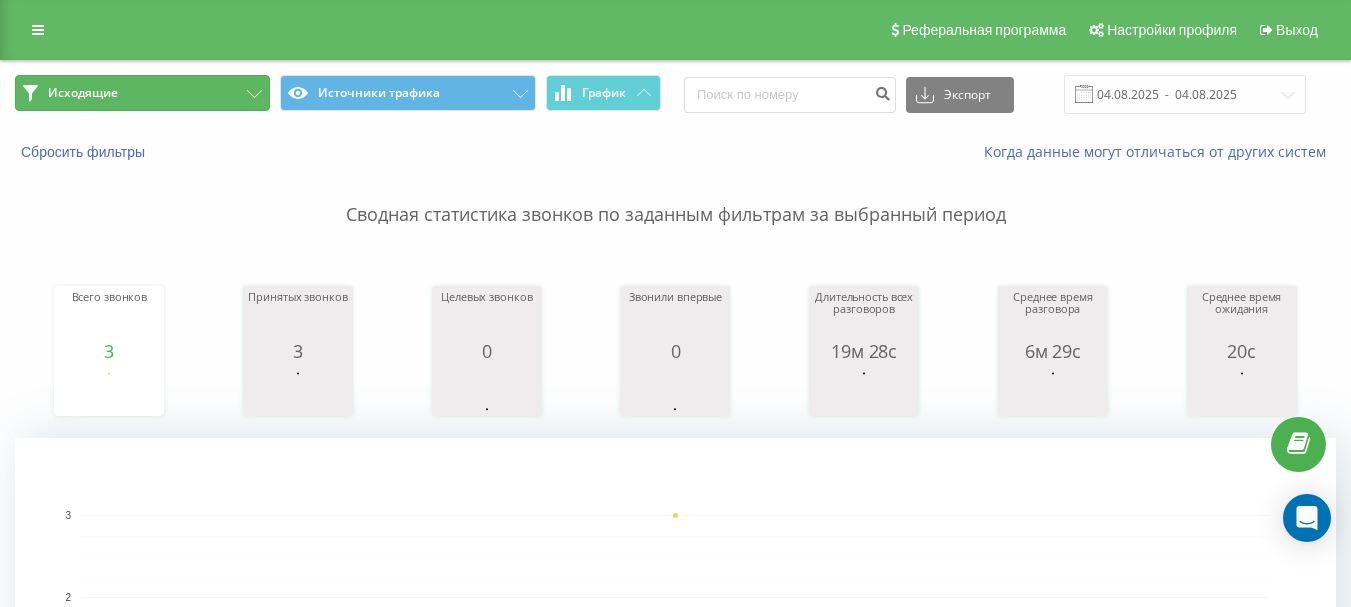 click on "Исходящие" at bounding box center (142, 93) 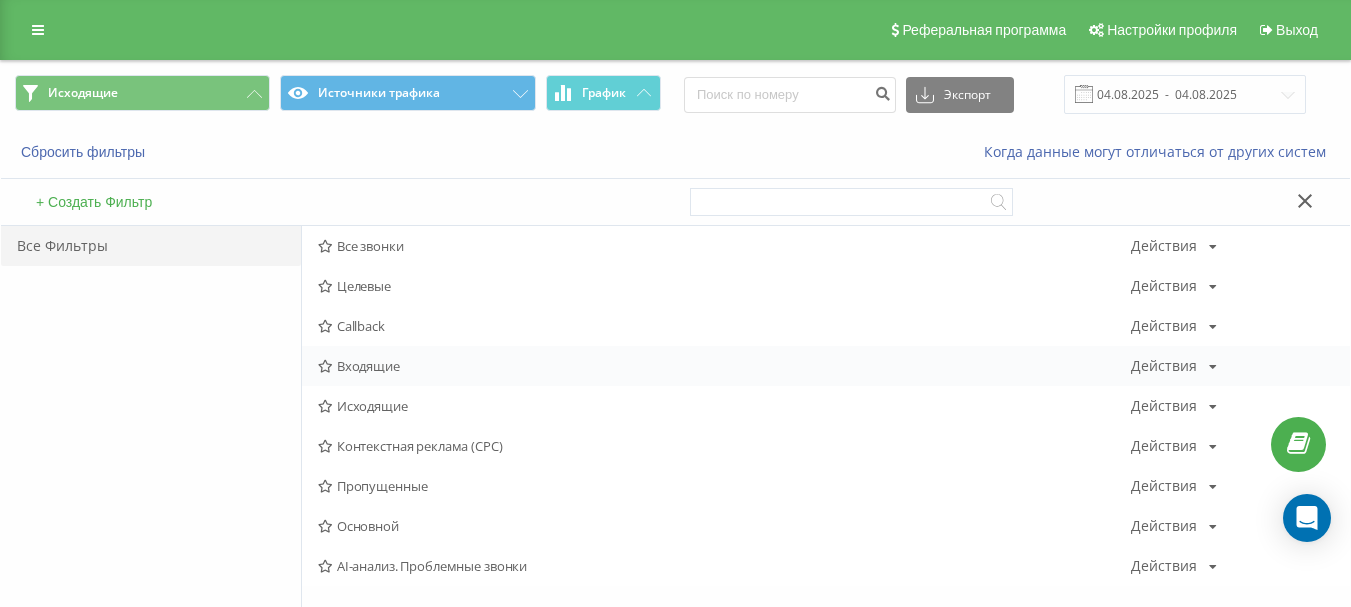 click on "Входящие" at bounding box center [724, 366] 